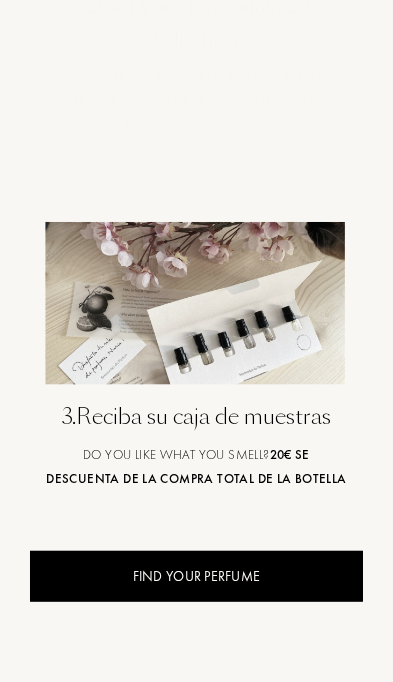 scroll, scrollTop: 0, scrollLeft: 0, axis: both 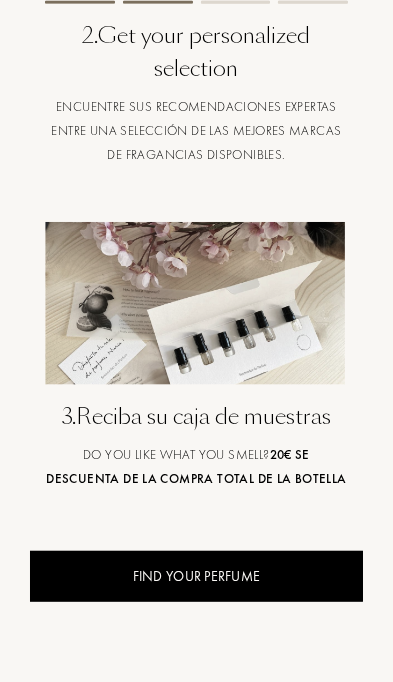 click on "Explorar todos los productos" at bounding box center (196, 1567) 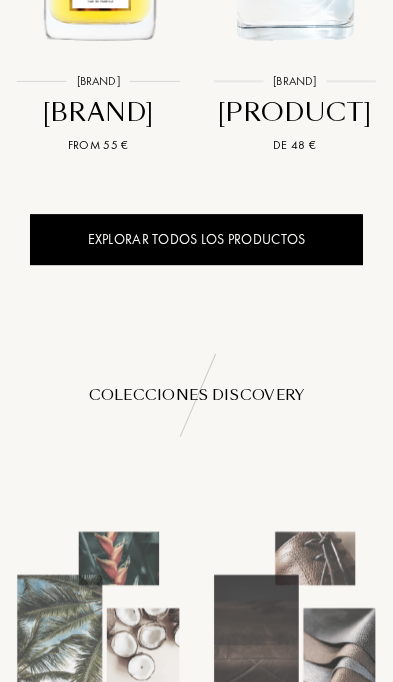 scroll, scrollTop: 0, scrollLeft: 0, axis: both 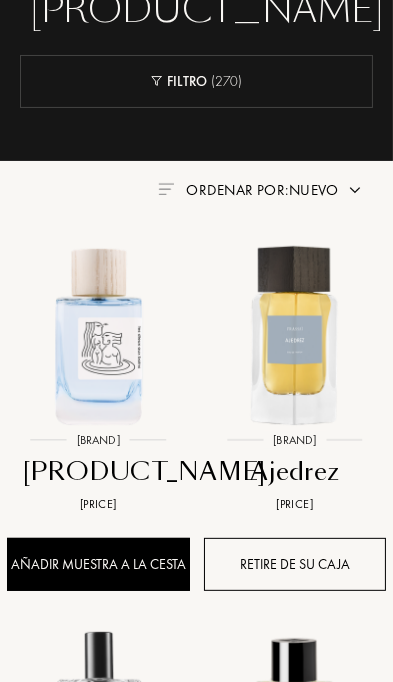 click at bounding box center (295, 335) 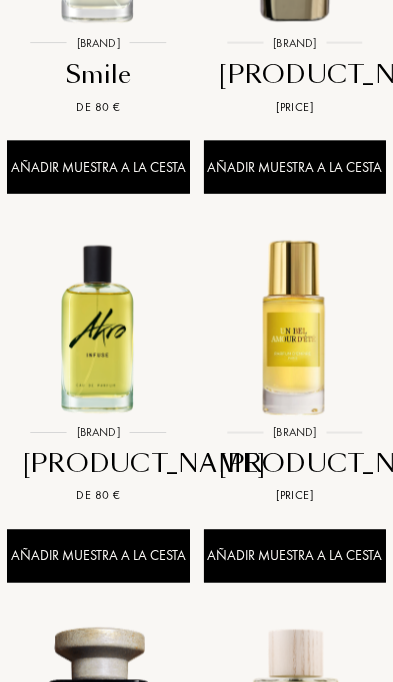 scroll, scrollTop: 1733, scrollLeft: 0, axis: vertical 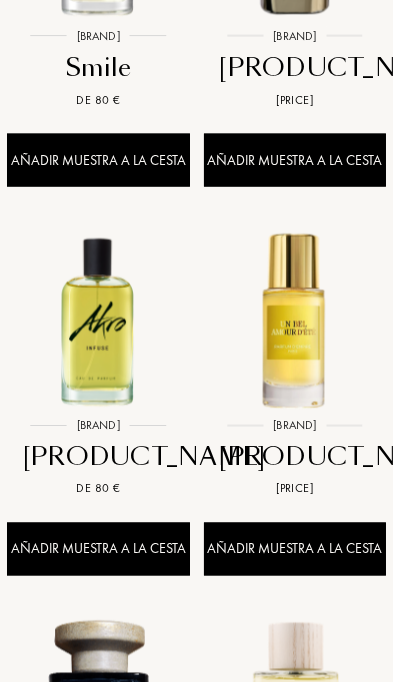 click at bounding box center (98, -69) 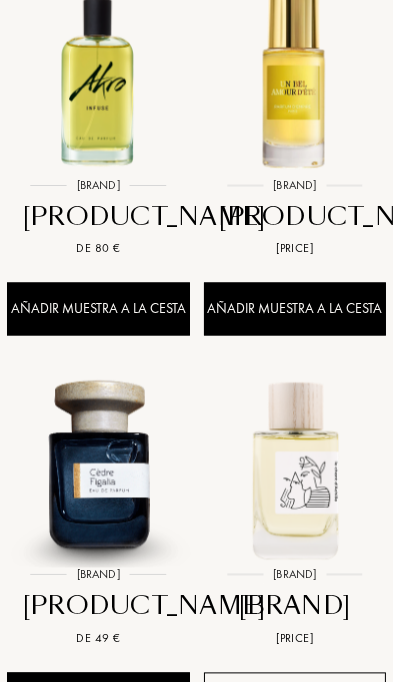 scroll, scrollTop: 1988, scrollLeft: 0, axis: vertical 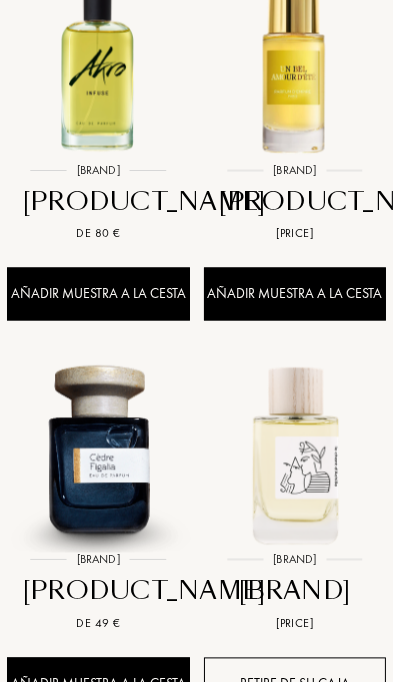 click at bounding box center (98, 65) 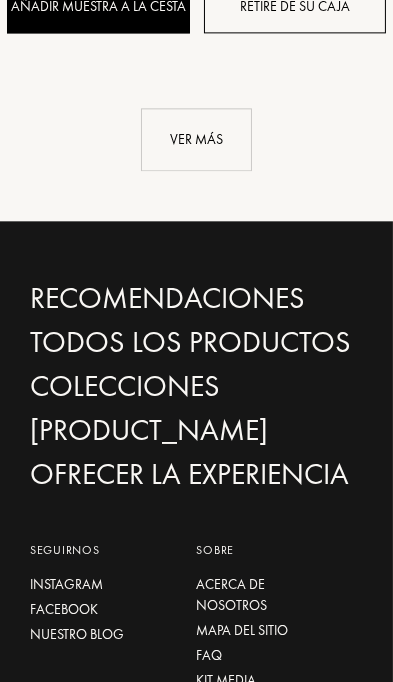 scroll, scrollTop: 2698, scrollLeft: 0, axis: vertical 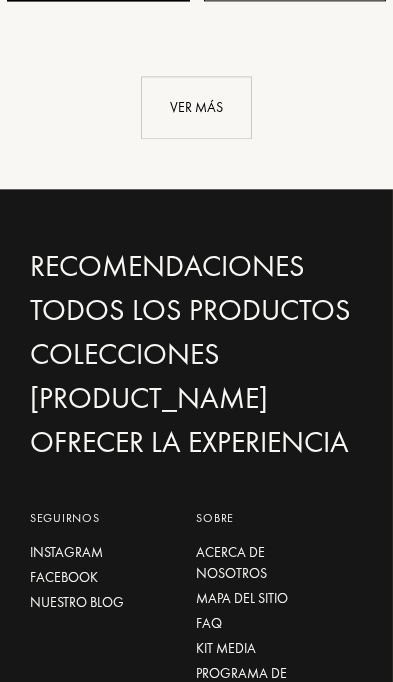 click on "Ver más" at bounding box center (196, 107) 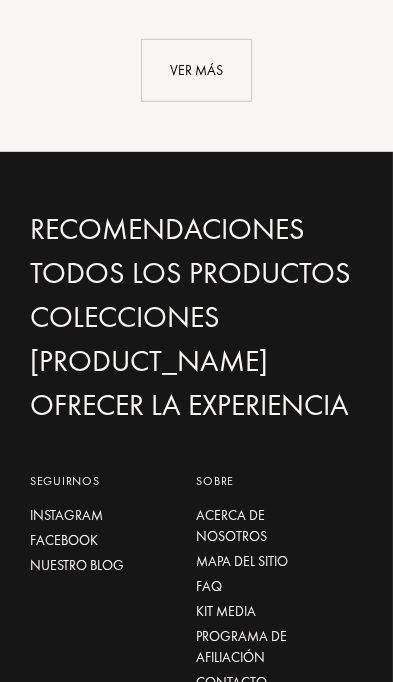 scroll, scrollTop: 5076, scrollLeft: 0, axis: vertical 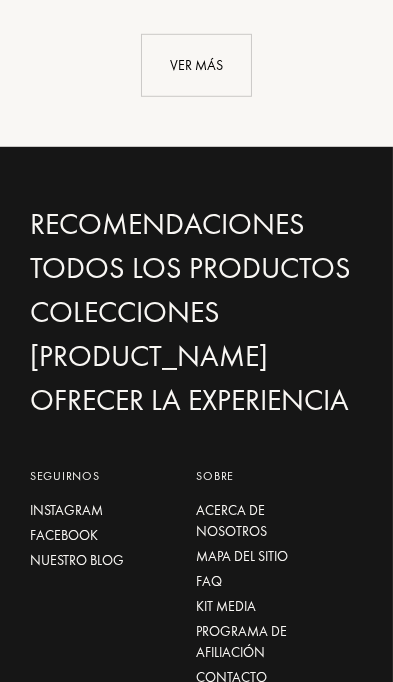 click at bounding box center (98, -687) 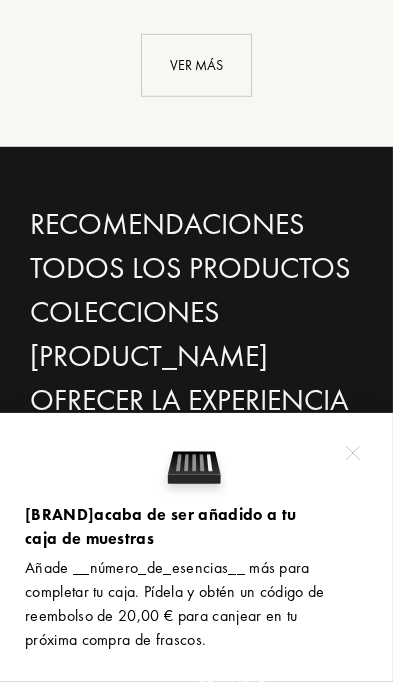 click at bounding box center [353, 453] 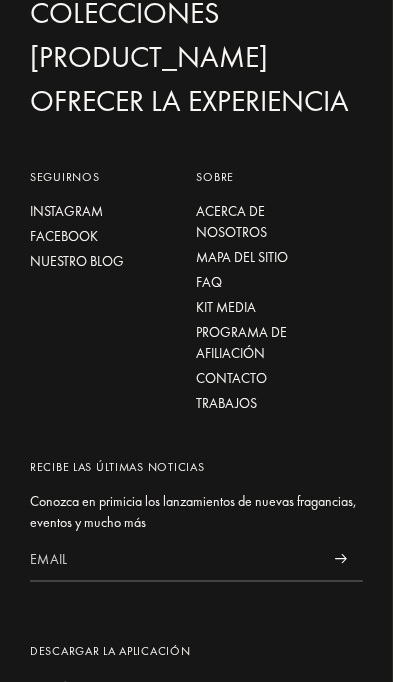 scroll, scrollTop: 5396, scrollLeft: 0, axis: vertical 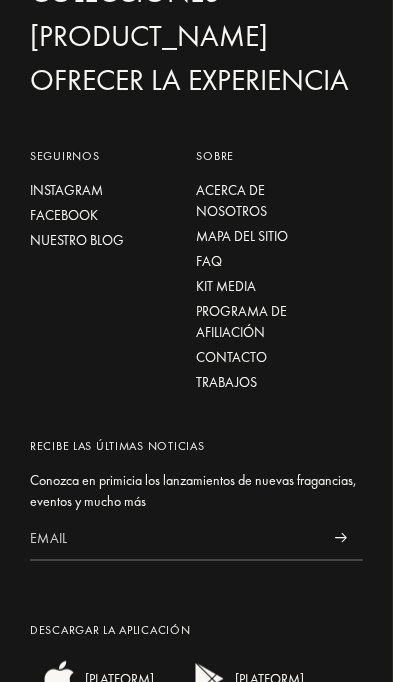 click at bounding box center (295, -618) 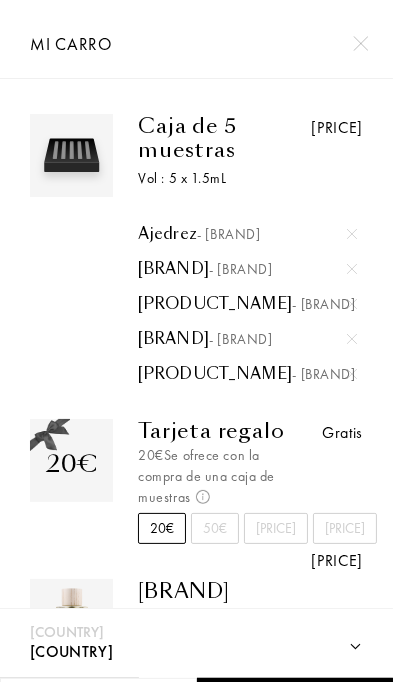 scroll, scrollTop: 5212, scrollLeft: 0, axis: vertical 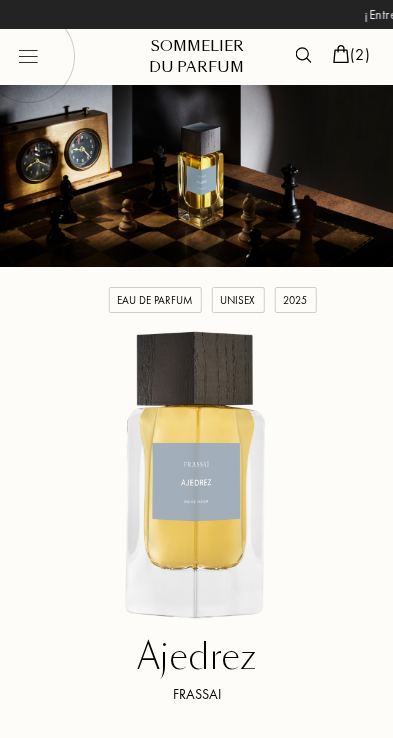 click on "9mL" at bounding box center (204, 768) 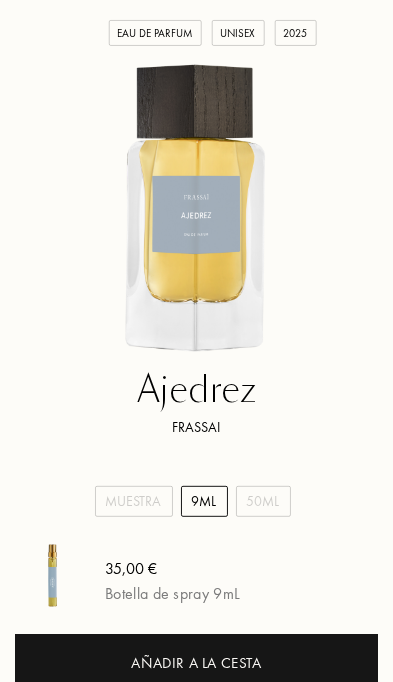 select on "1" 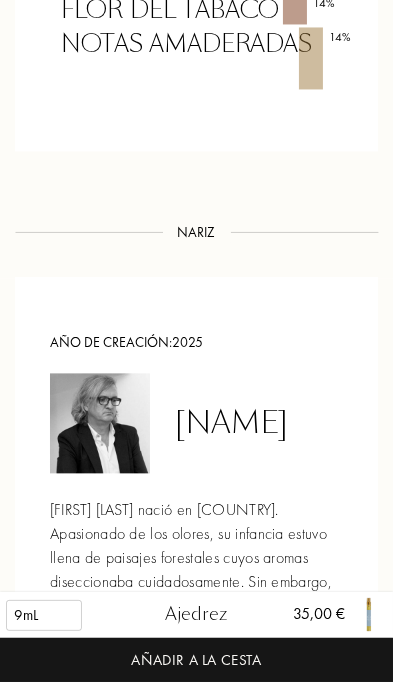 scroll, scrollTop: 2306, scrollLeft: 0, axis: vertical 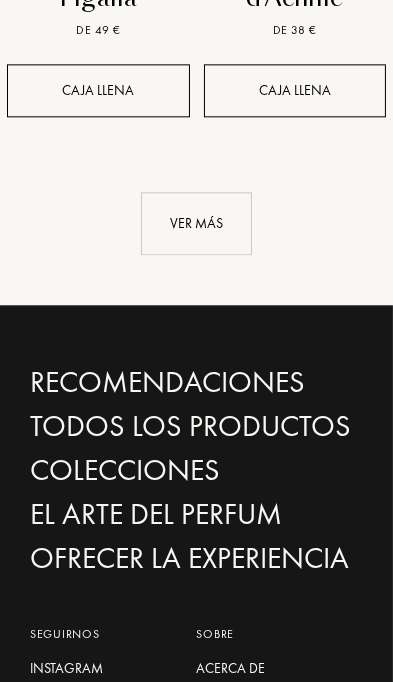 click on "Ver más" at bounding box center (196, 223) 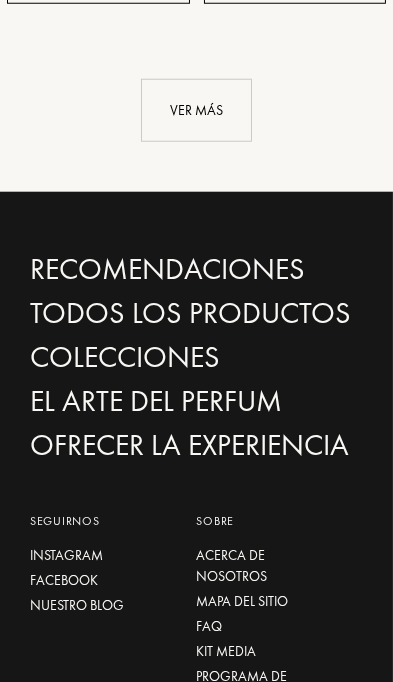 scroll, scrollTop: 5437, scrollLeft: 0, axis: vertical 